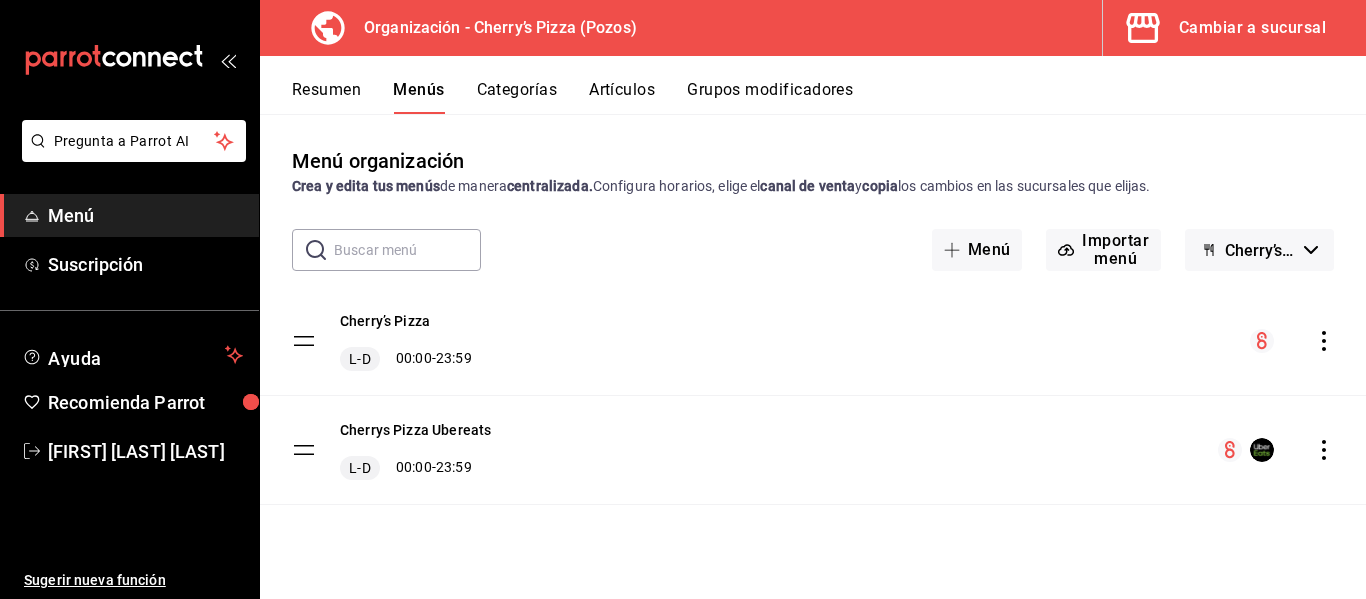 scroll, scrollTop: 0, scrollLeft: 0, axis: both 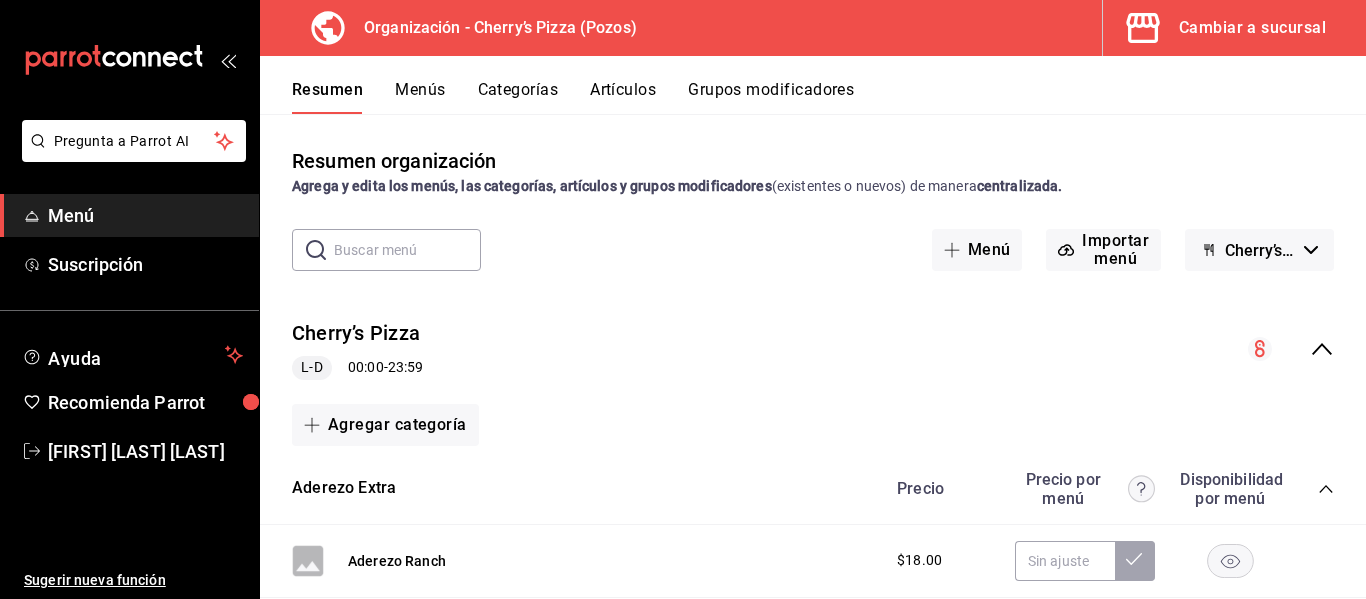 click on "Cambiar a sucursal" at bounding box center [1226, 28] 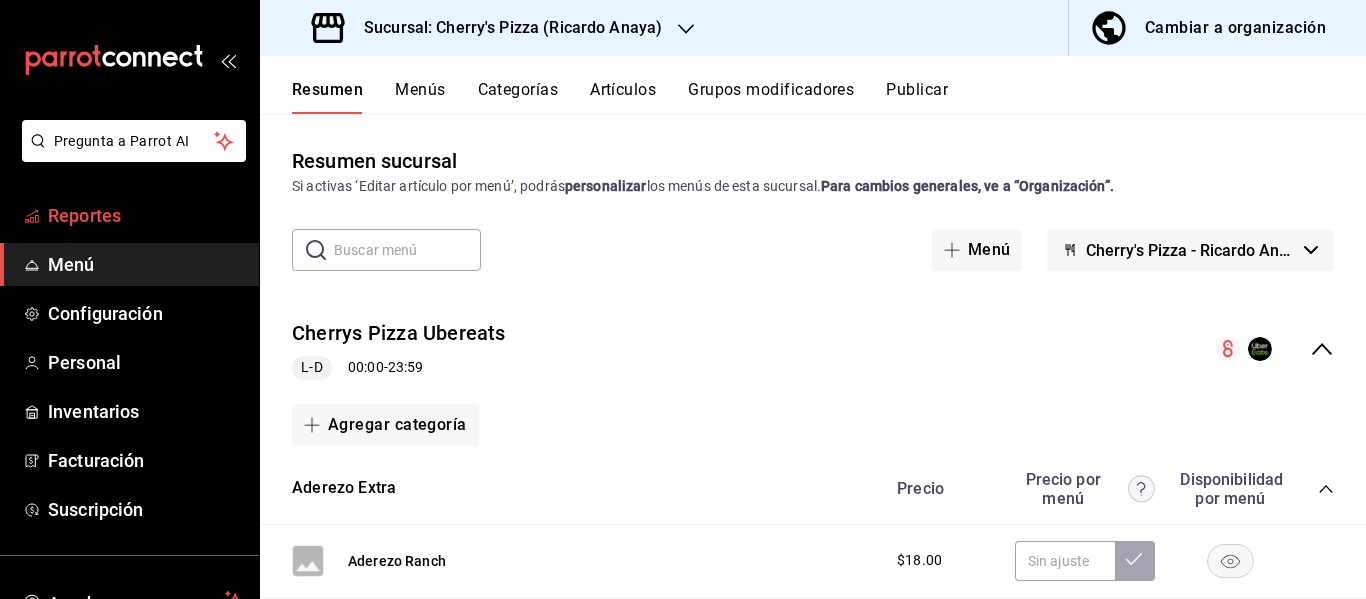 click on "Reportes" at bounding box center (145, 215) 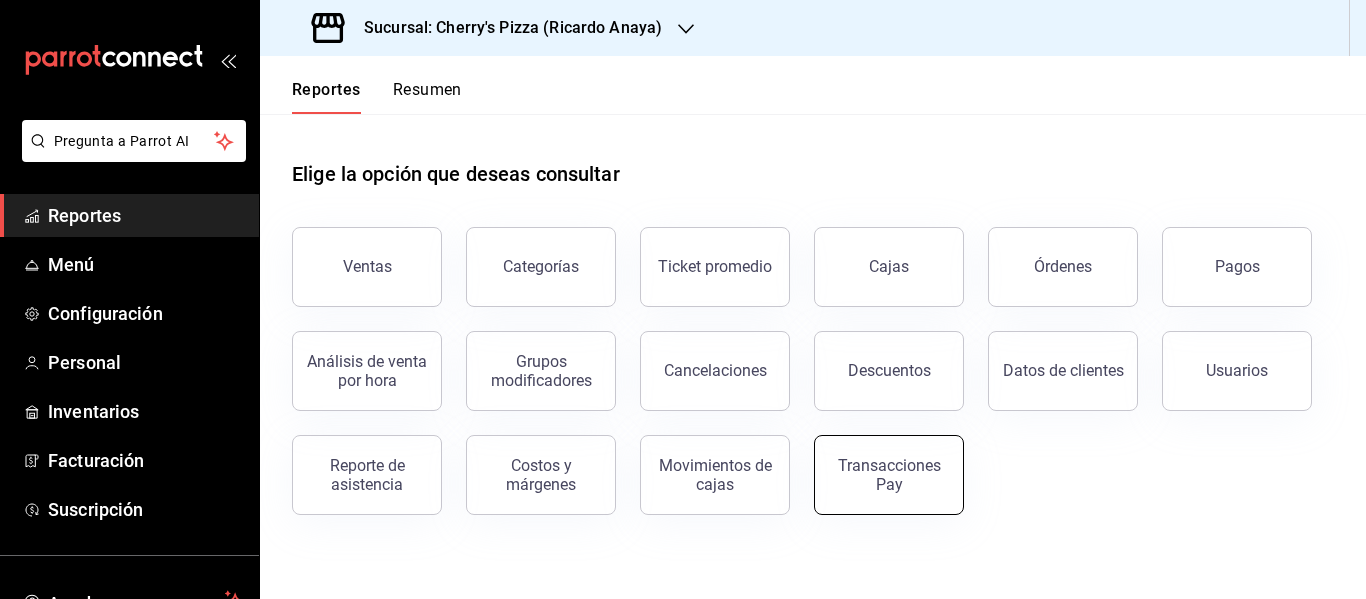 click on "Transacciones Pay" at bounding box center (889, 475) 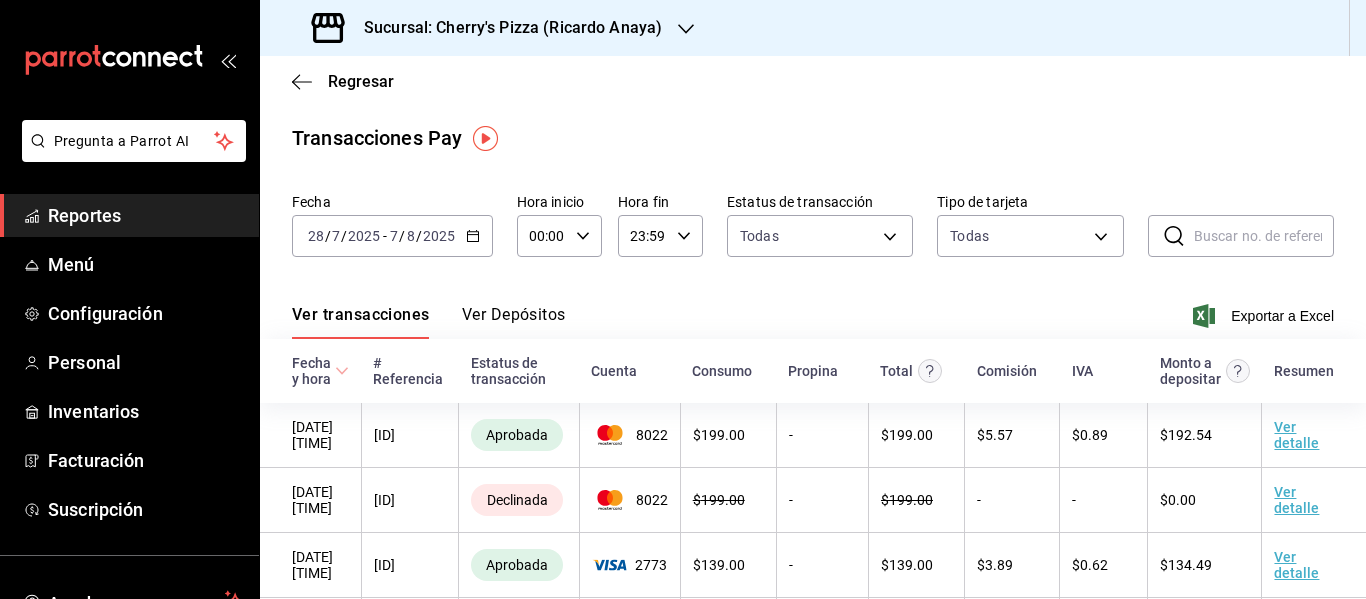 click on "2025" at bounding box center (439, 236) 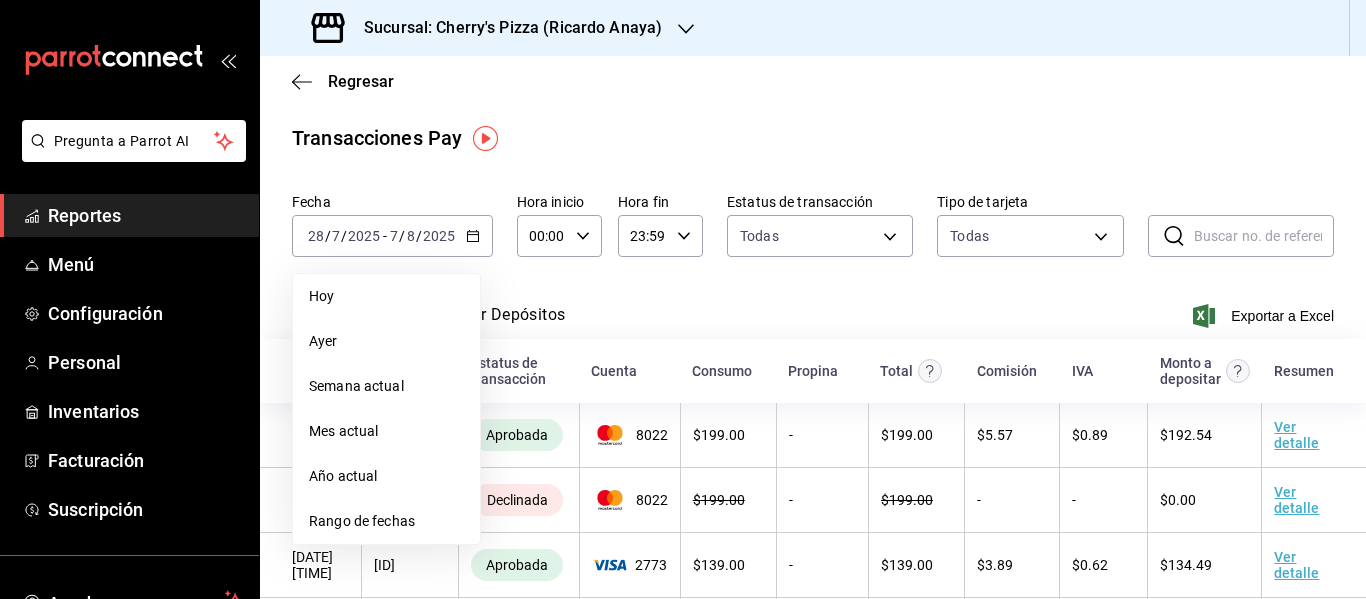click on "Ver transacciones Ver Depósitos Exportar a Excel" at bounding box center [813, 310] 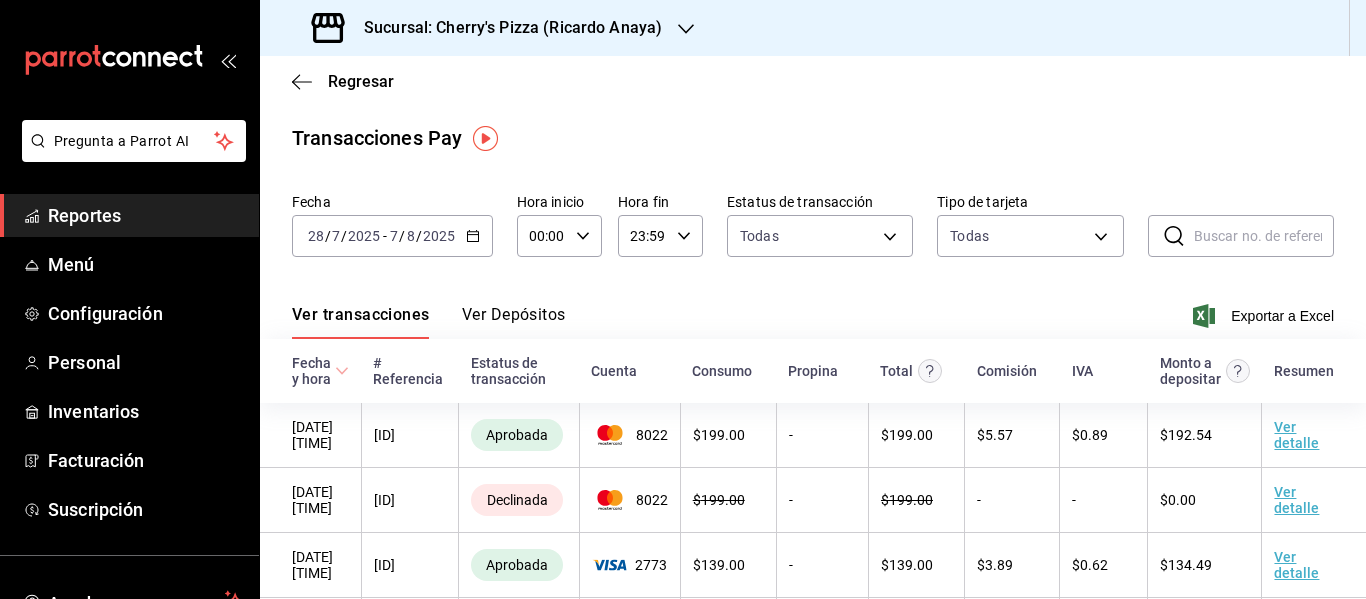 click on "Ver Depósitos" at bounding box center (514, 322) 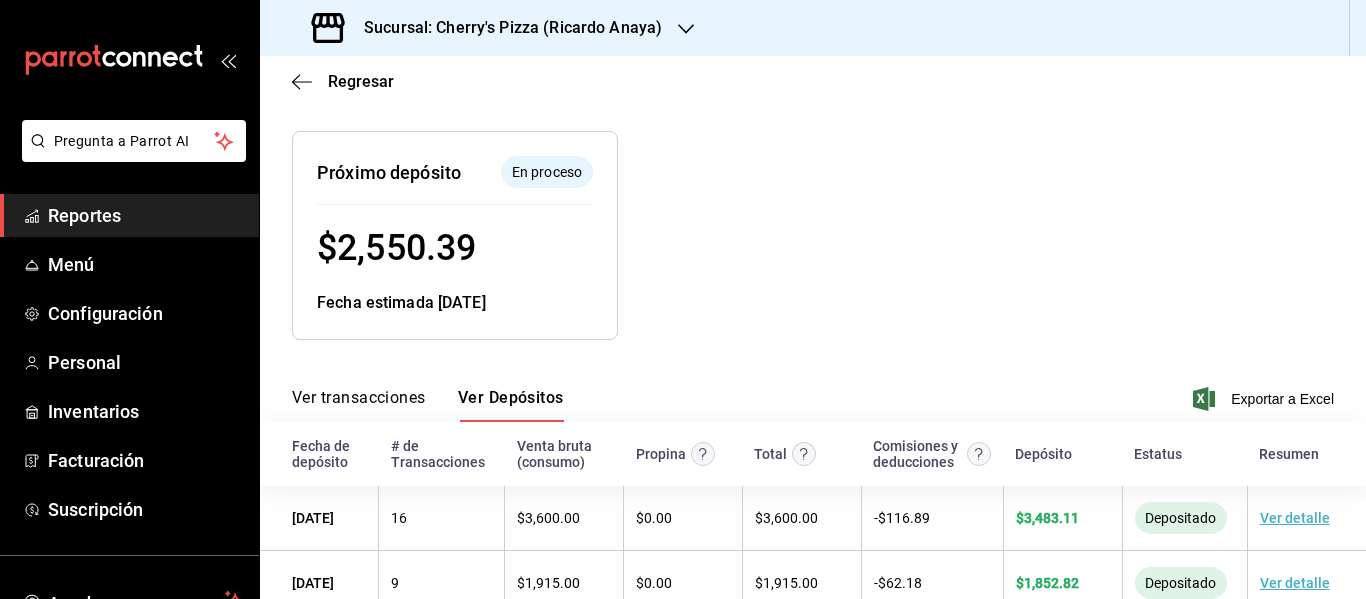 scroll, scrollTop: 300, scrollLeft: 0, axis: vertical 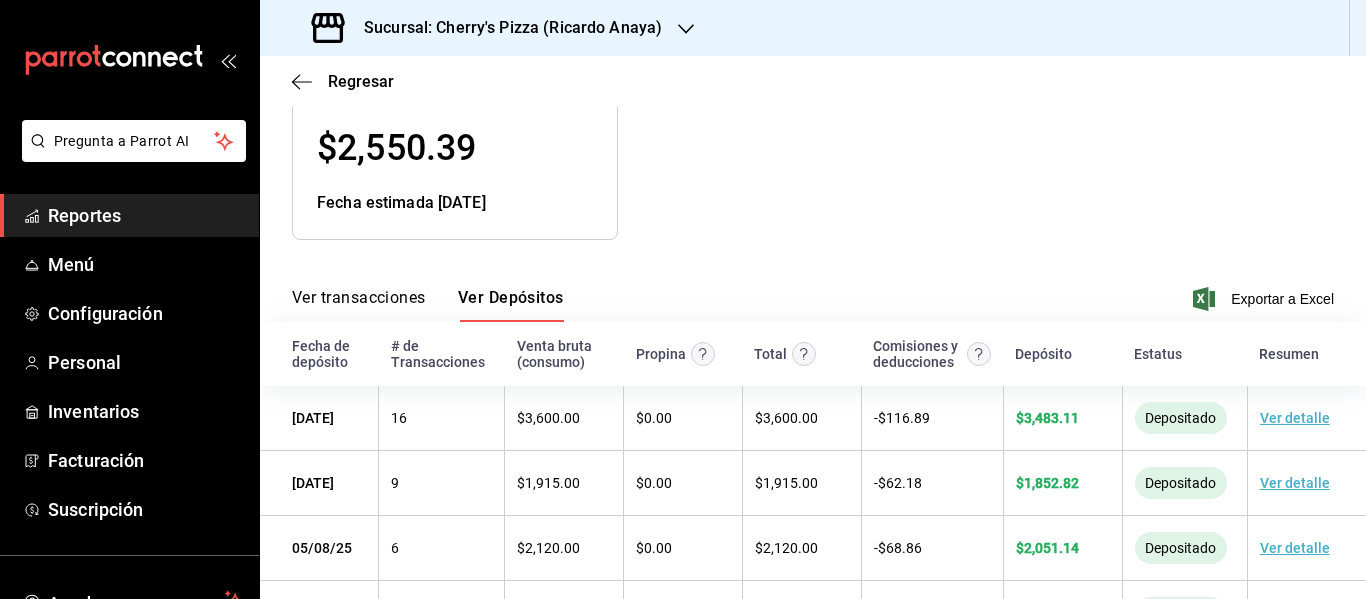 click on "Ver transacciones" at bounding box center [359, 305] 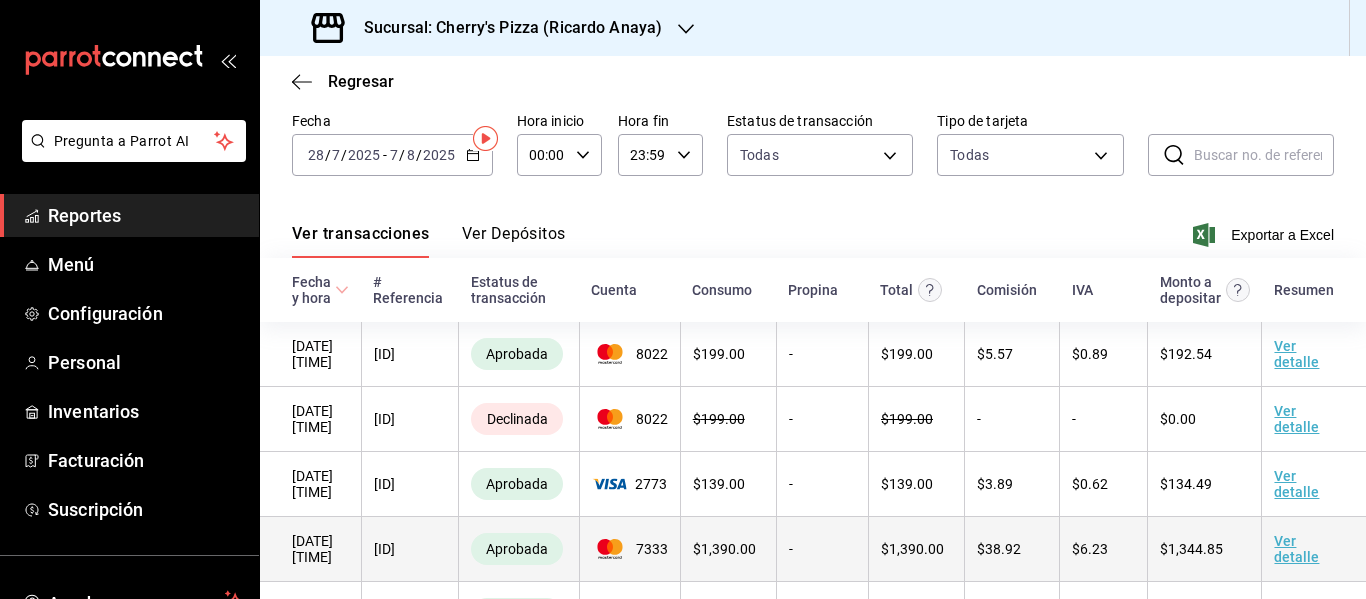 scroll, scrollTop: 0, scrollLeft: 0, axis: both 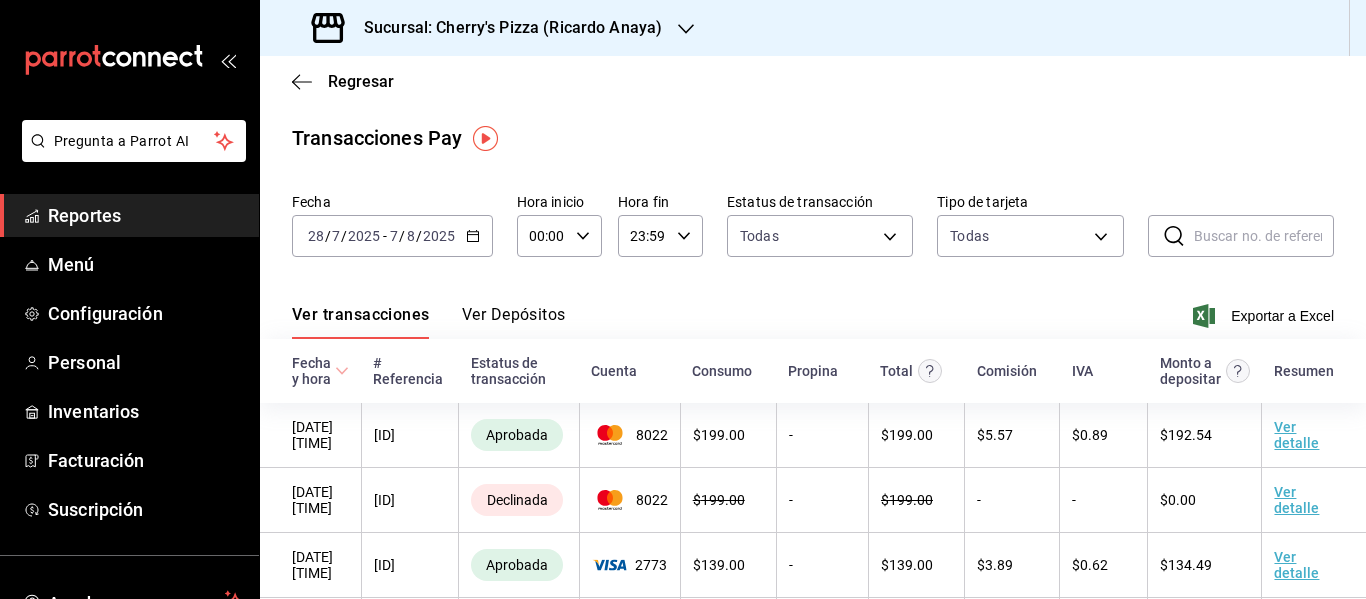 click on "2025" at bounding box center (439, 236) 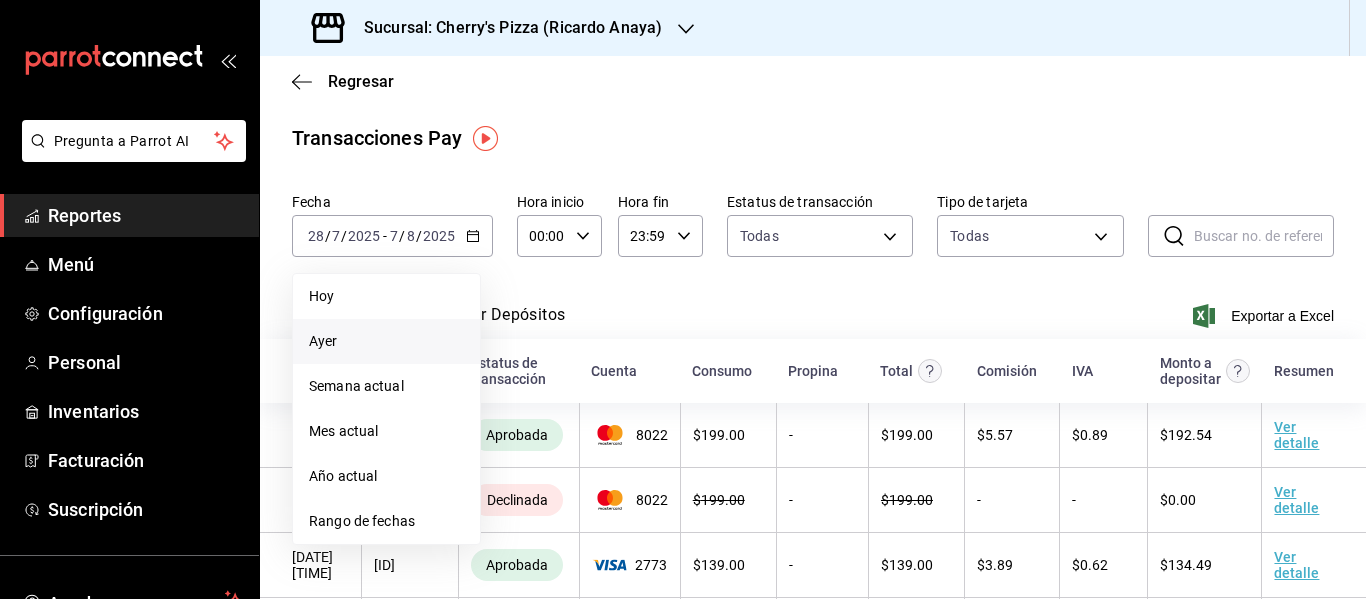 click on "Ayer" at bounding box center (386, 341) 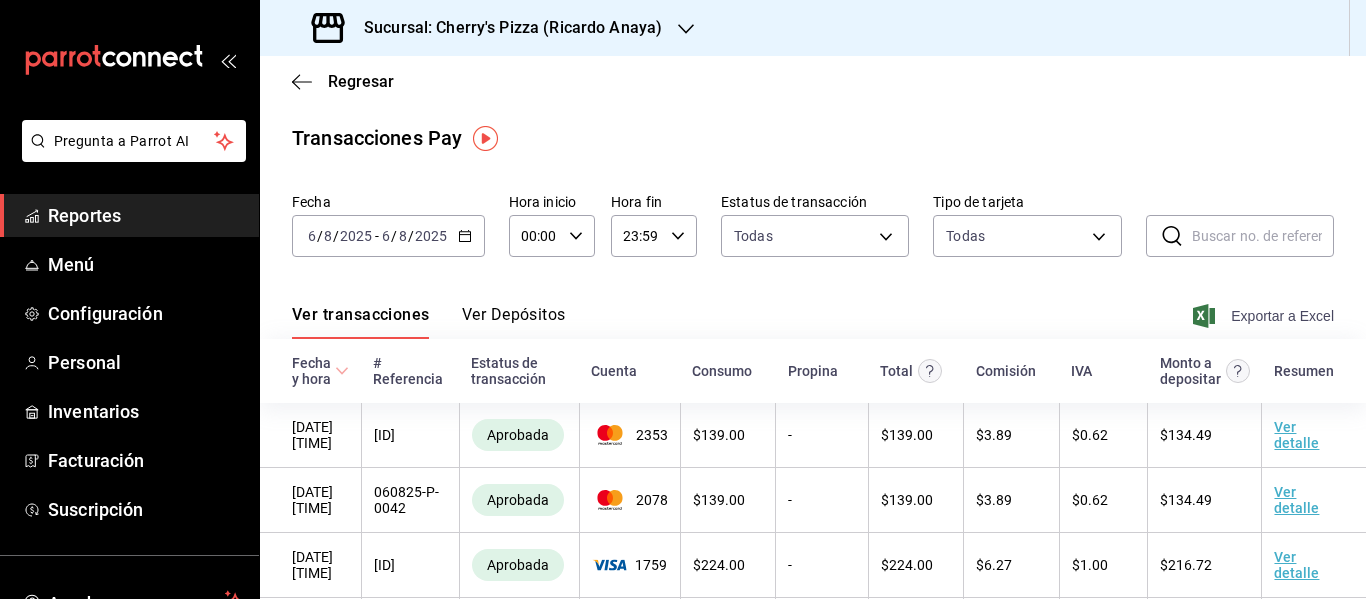 click on "Exportar a Excel" at bounding box center [1265, 316] 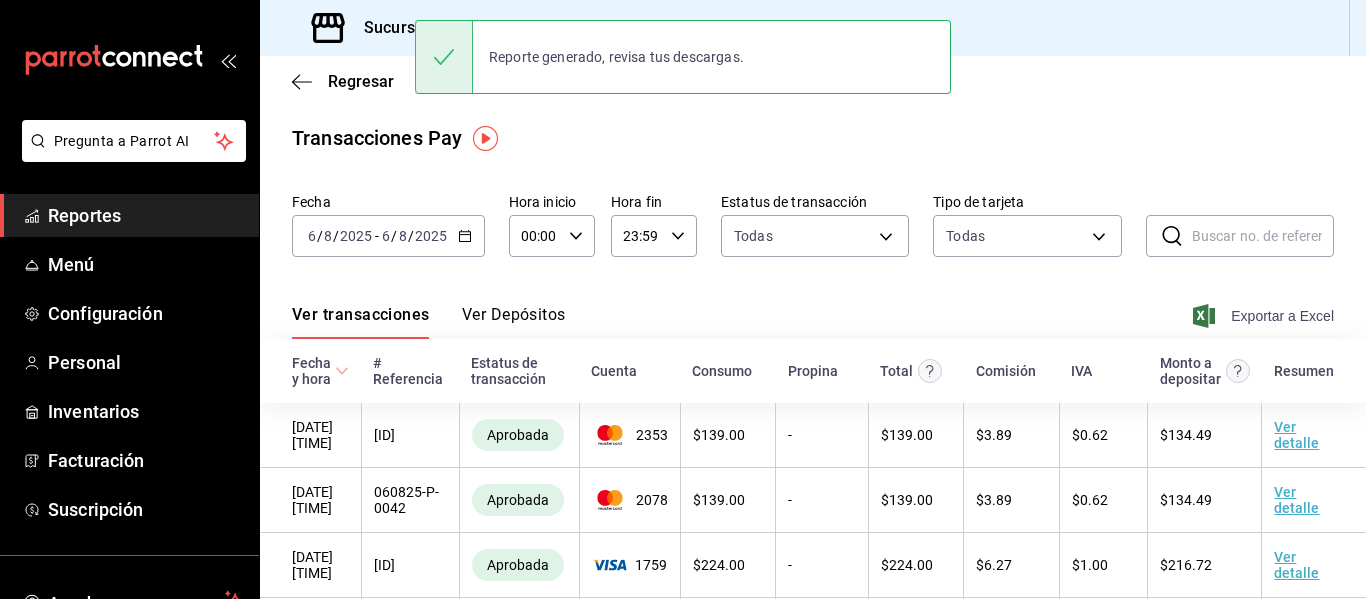 click on "Exportar a Excel" at bounding box center [1265, 316] 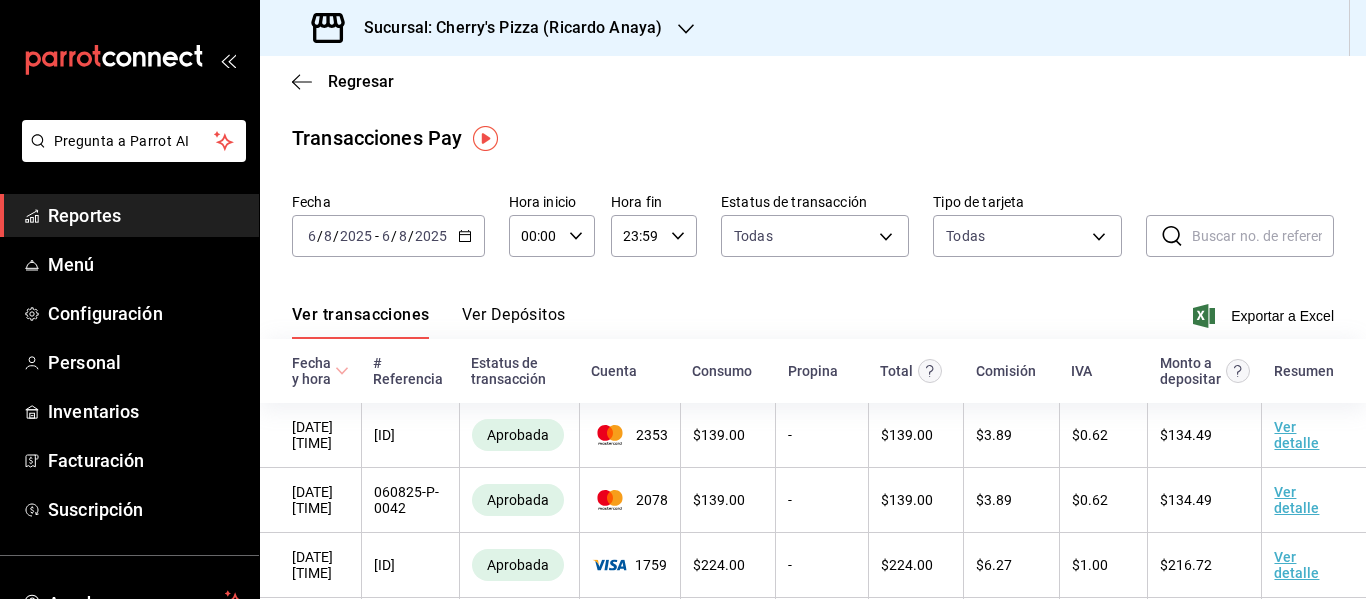 click 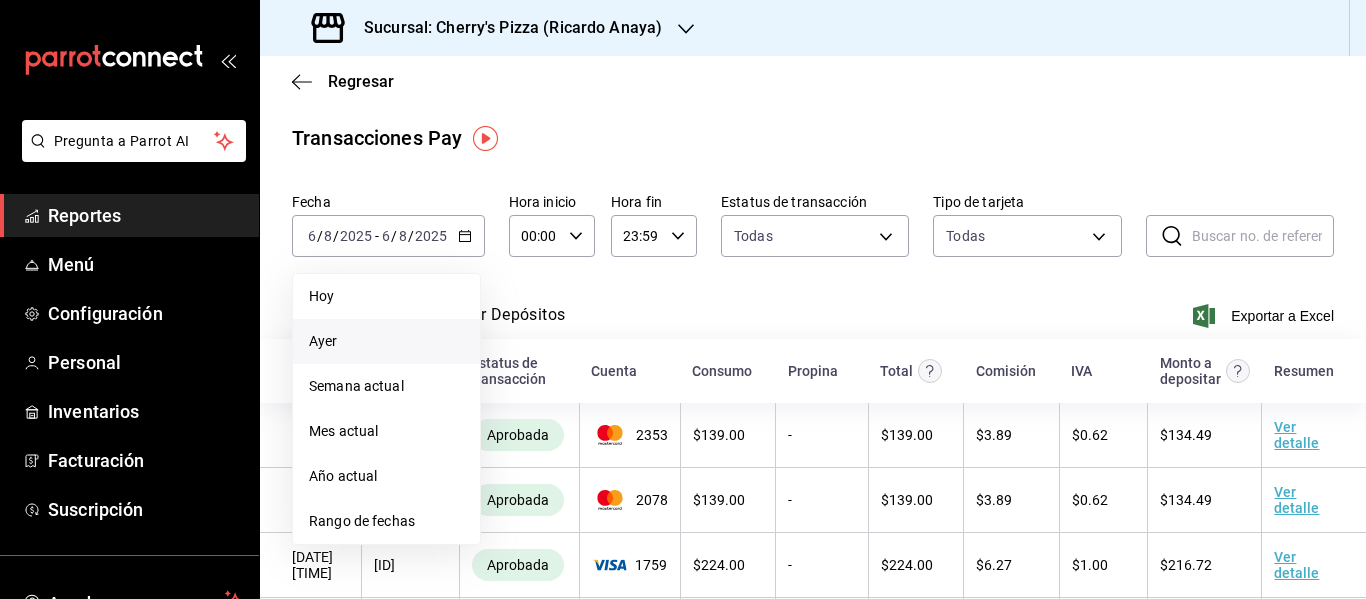 click on "Ayer" at bounding box center (386, 341) 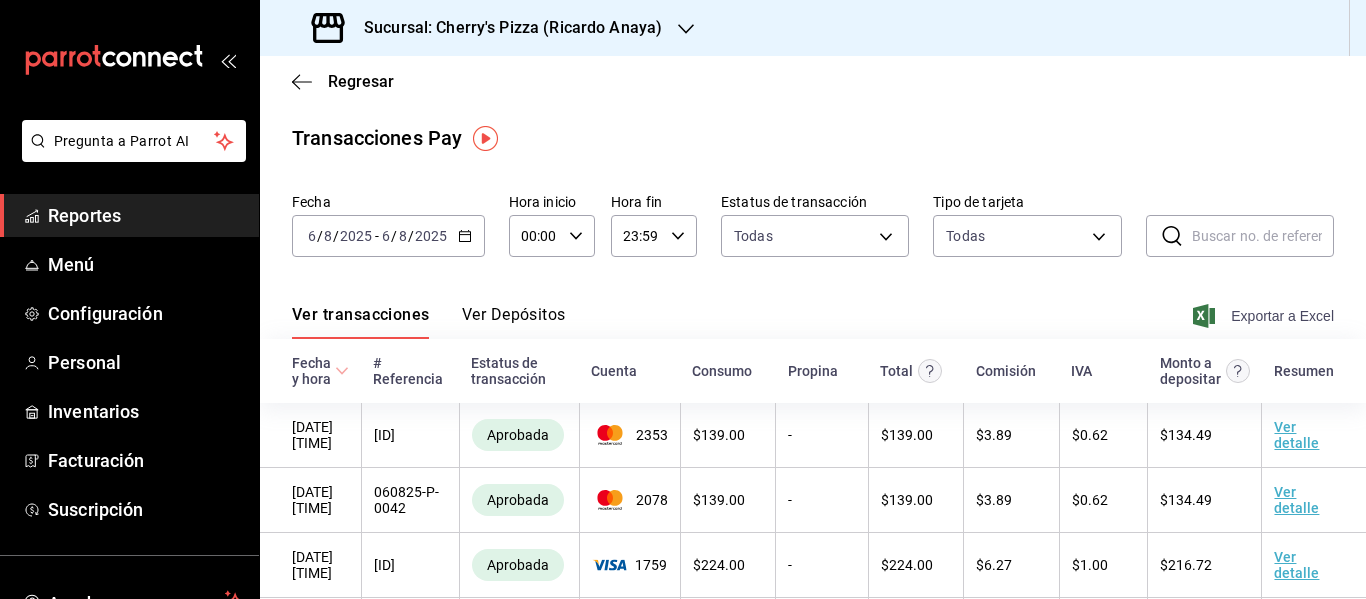 click on "Exportar a Excel" at bounding box center [1265, 316] 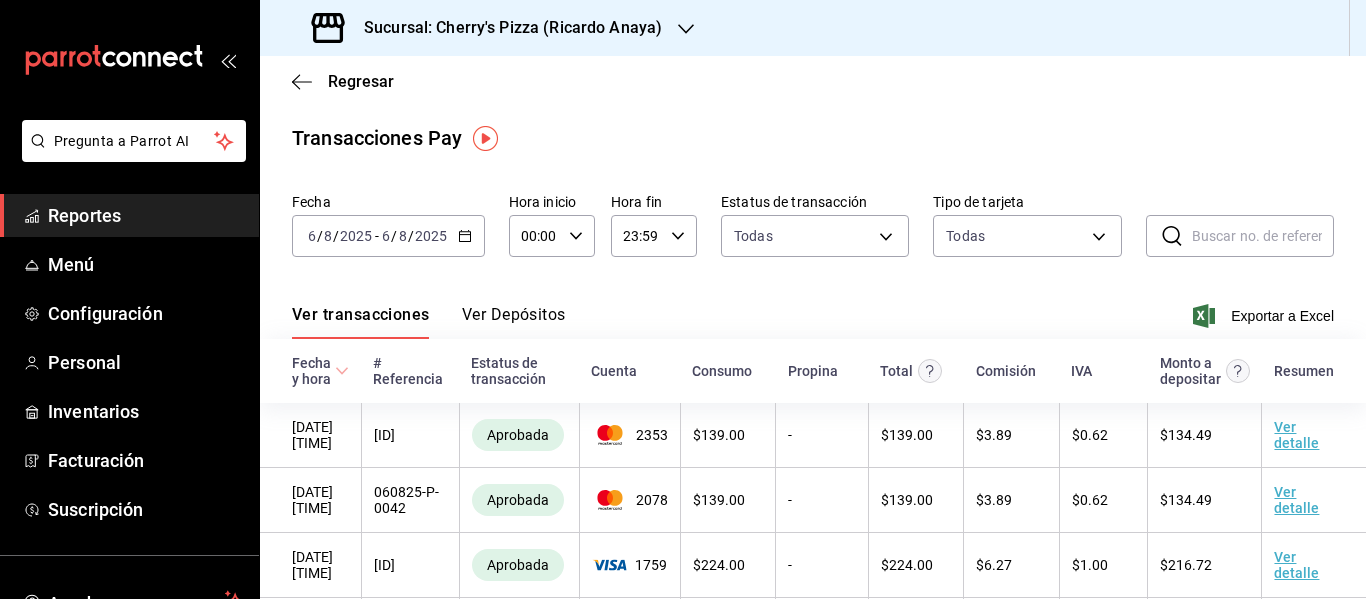 click on "8" at bounding box center (403, 236) 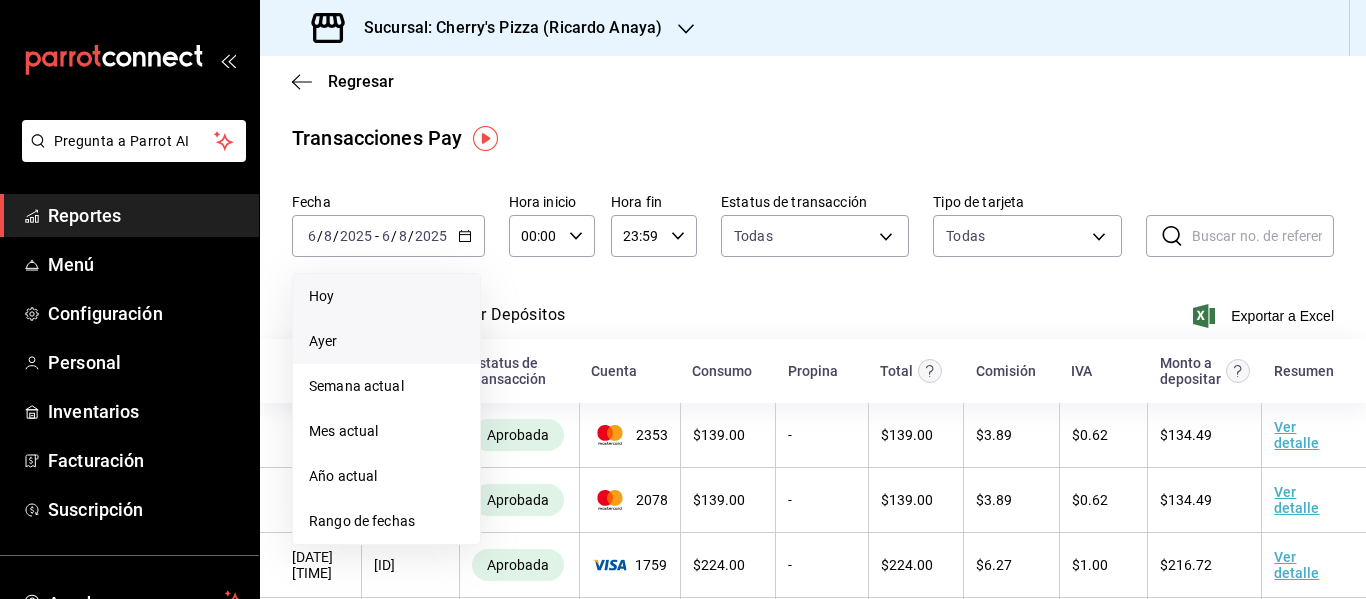 click on "Hoy" at bounding box center (386, 296) 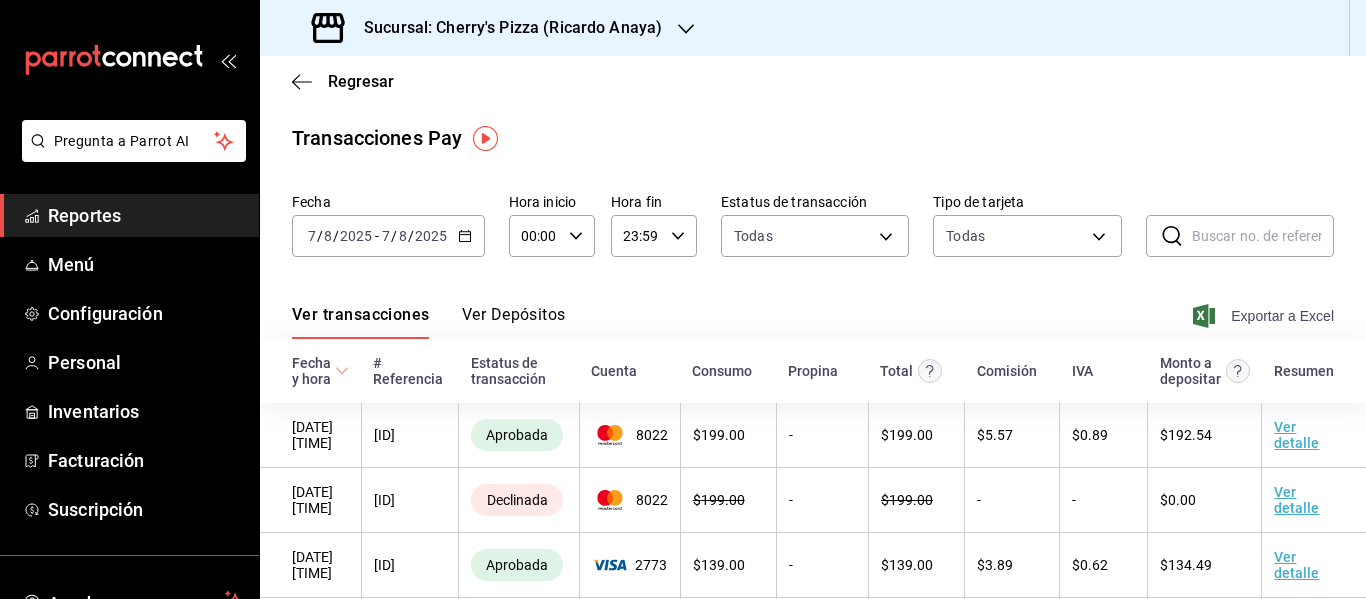 click on "Exportar a Excel" at bounding box center [1265, 316] 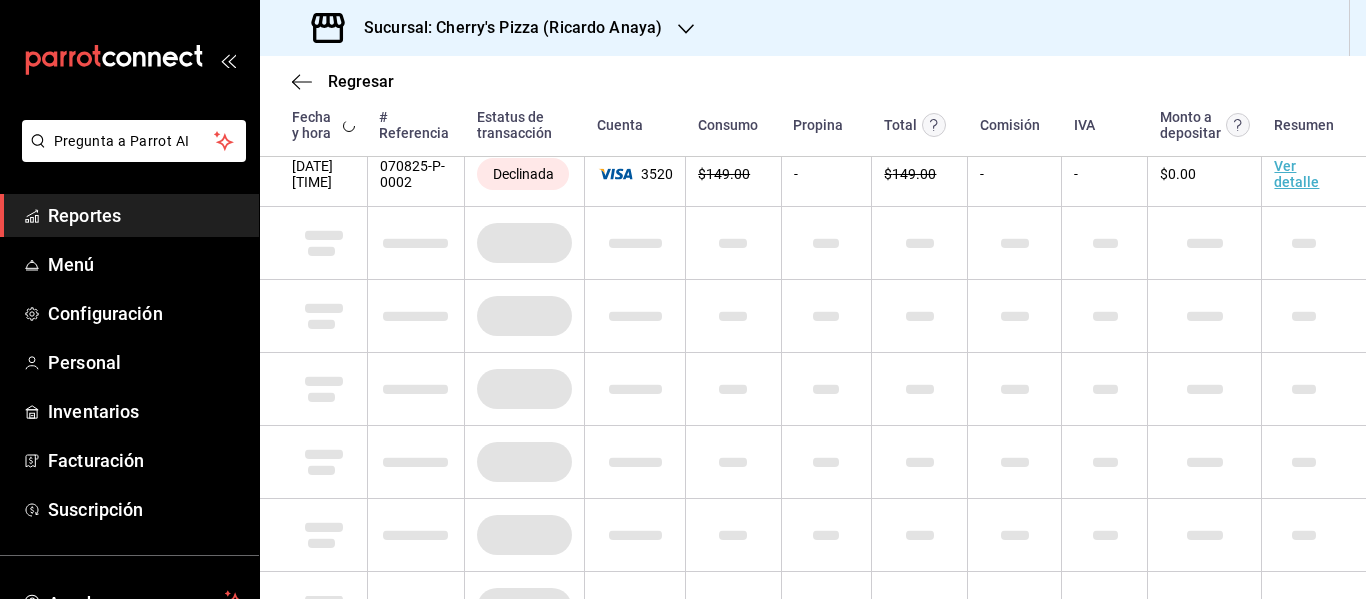 scroll, scrollTop: 612, scrollLeft: 0, axis: vertical 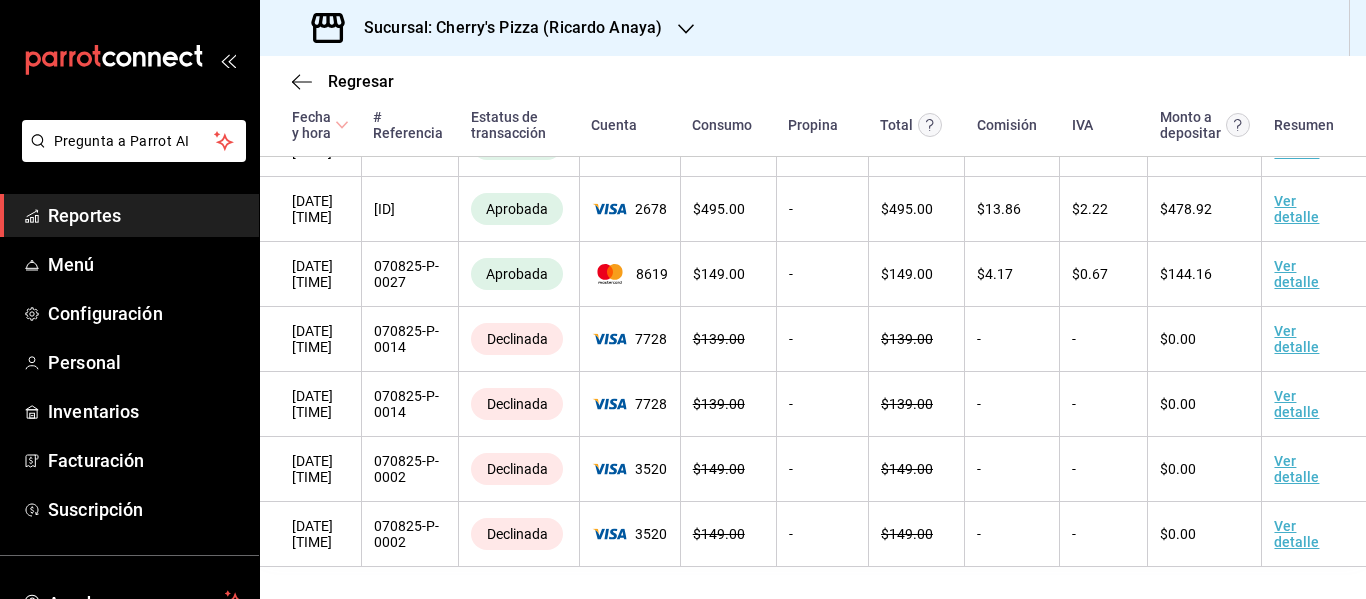 click on "Reportes" at bounding box center [145, 215] 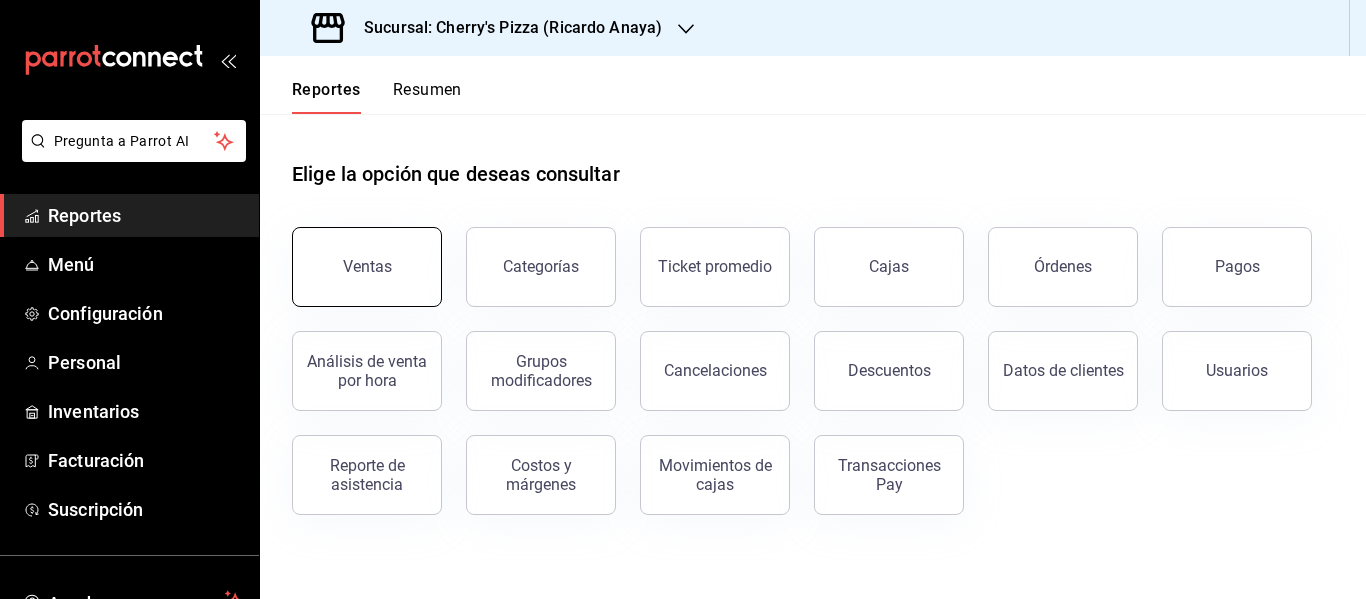 click on "Ventas" at bounding box center (367, 267) 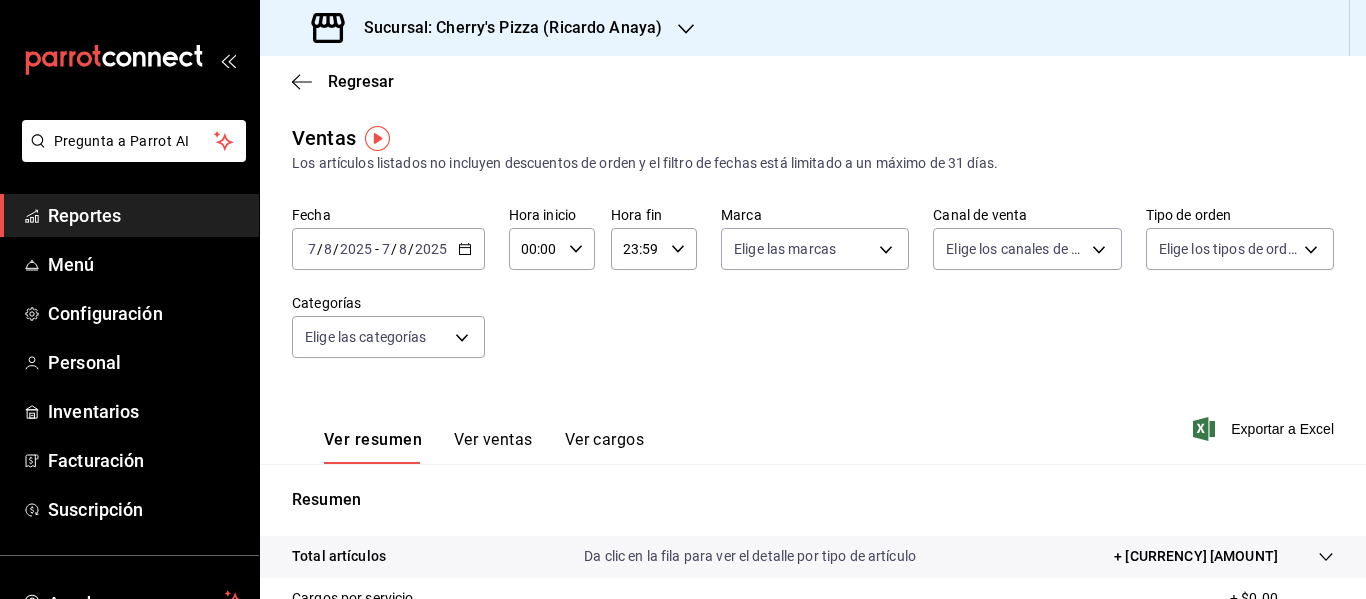 click 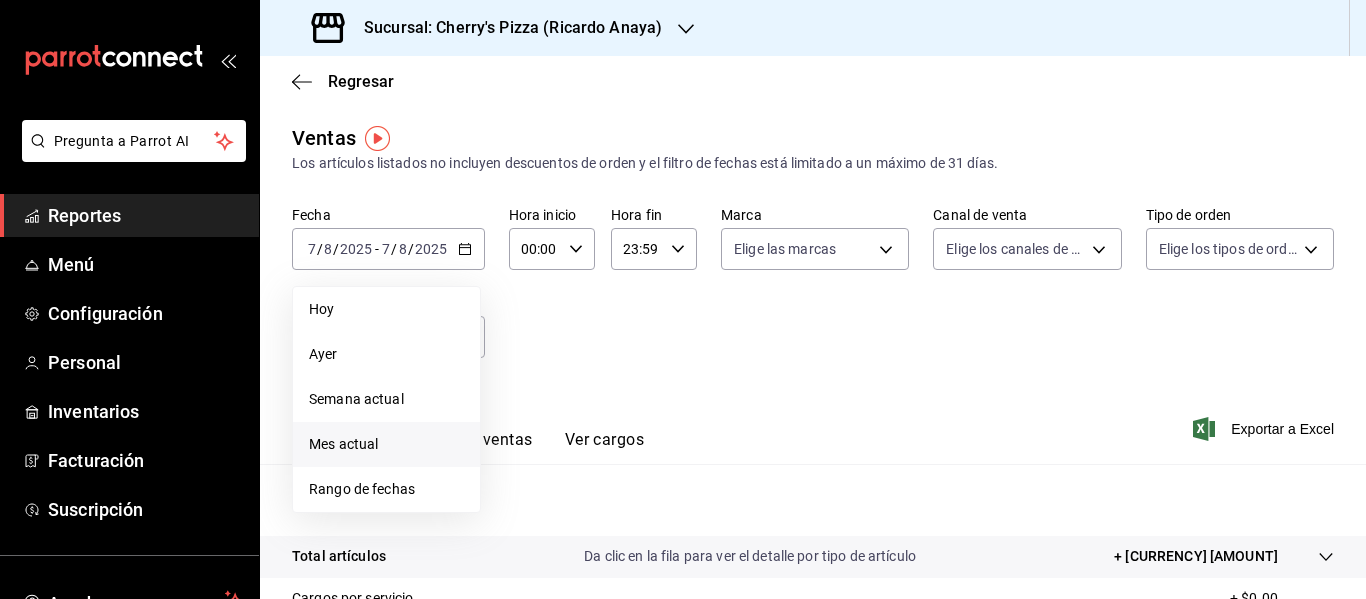 click on "Mes actual" at bounding box center (386, 444) 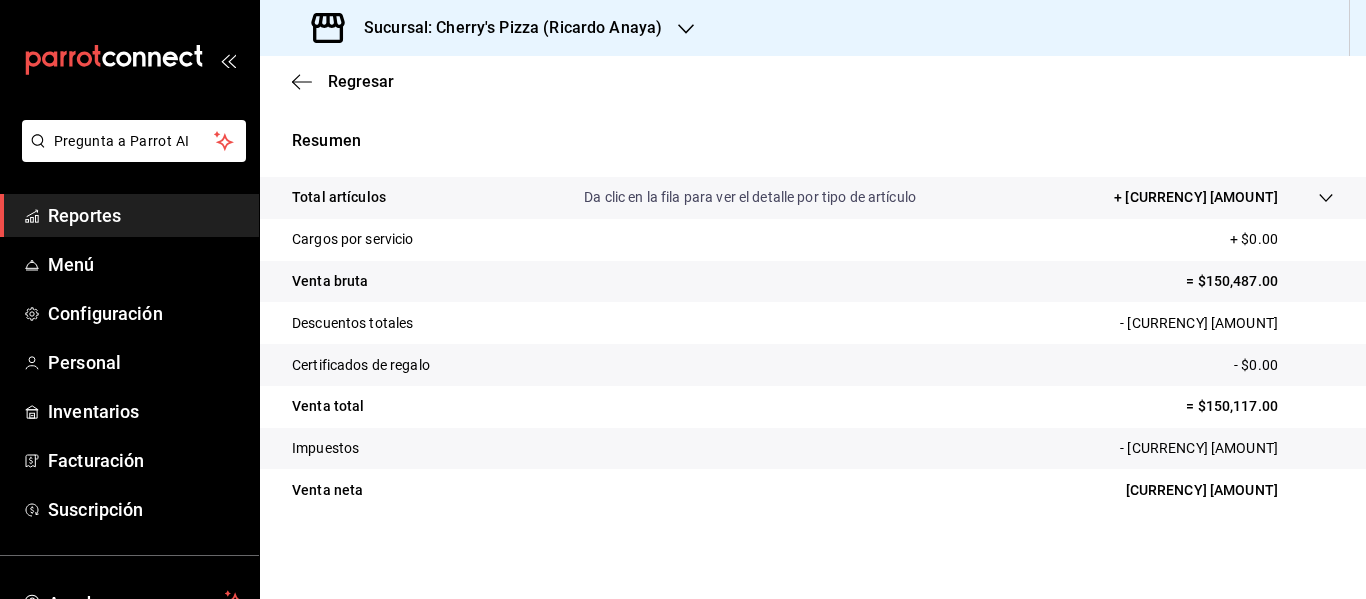 scroll, scrollTop: 0, scrollLeft: 0, axis: both 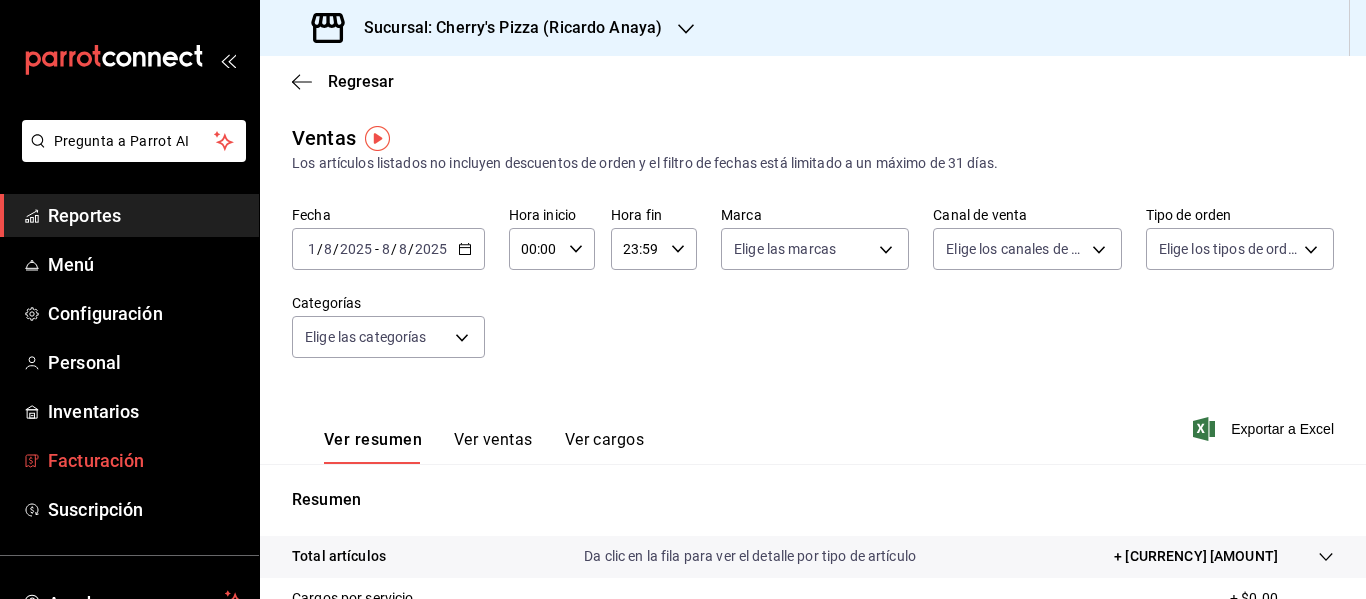 click on "Facturación" at bounding box center [145, 460] 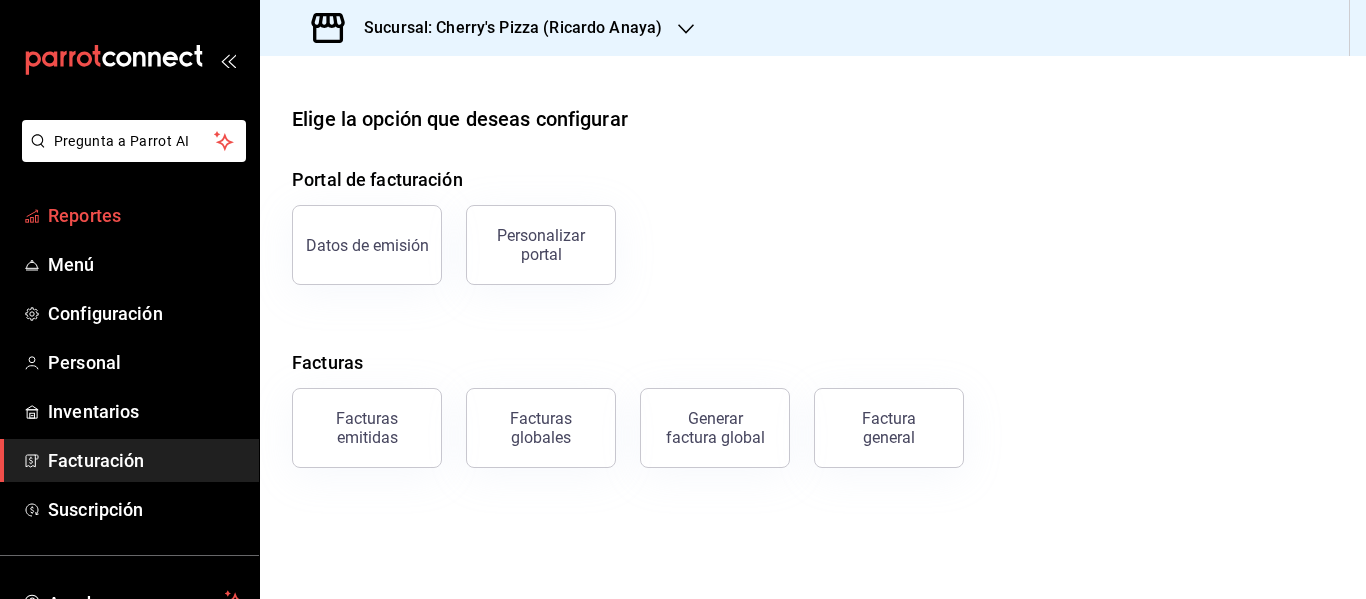 click on "Reportes" at bounding box center [145, 215] 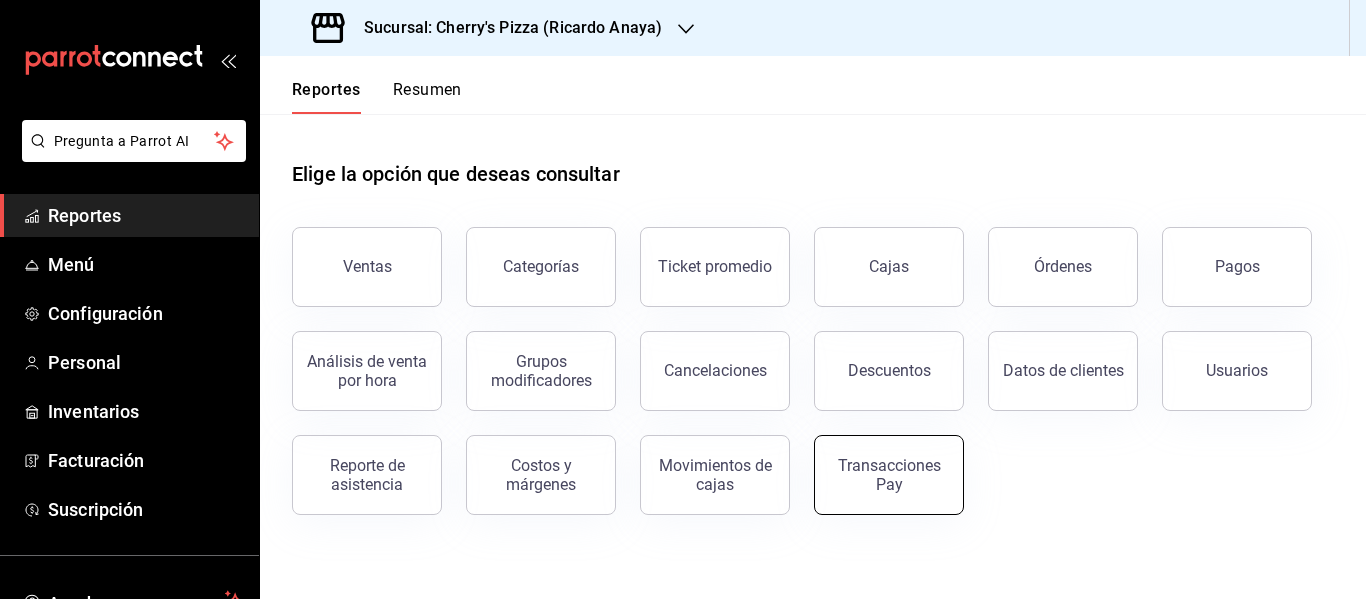 click on "Transacciones Pay" at bounding box center [889, 475] 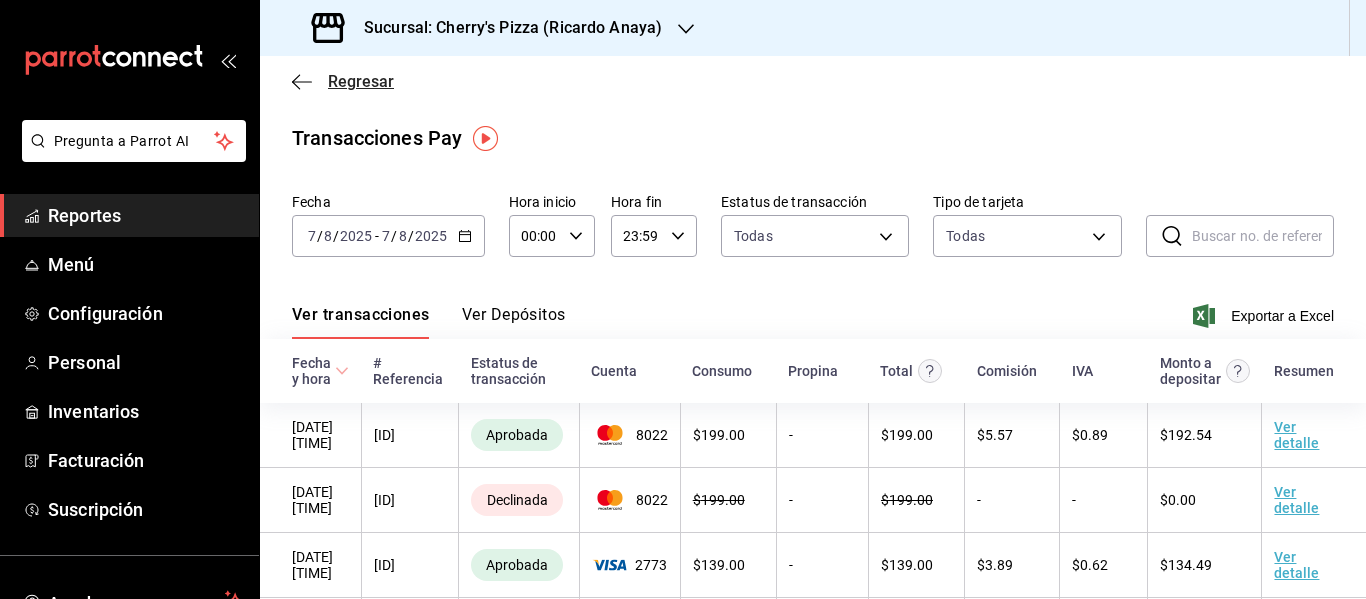 click 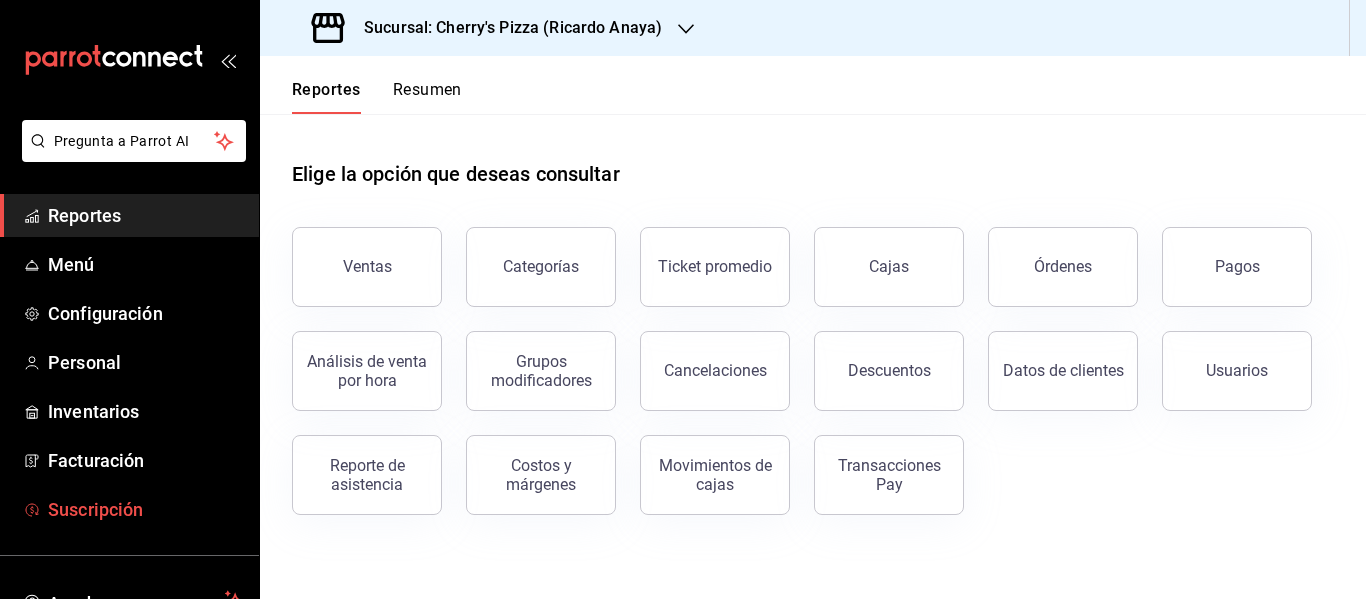click on "Suscripción" at bounding box center [145, 509] 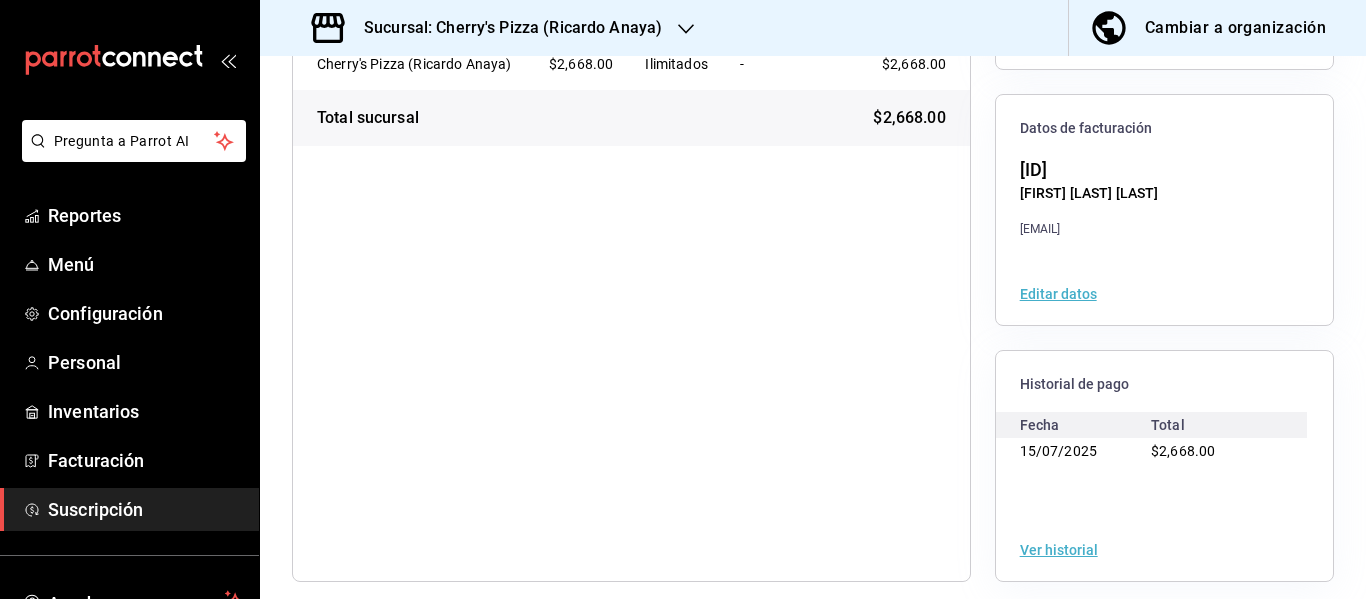 scroll, scrollTop: 348, scrollLeft: 0, axis: vertical 